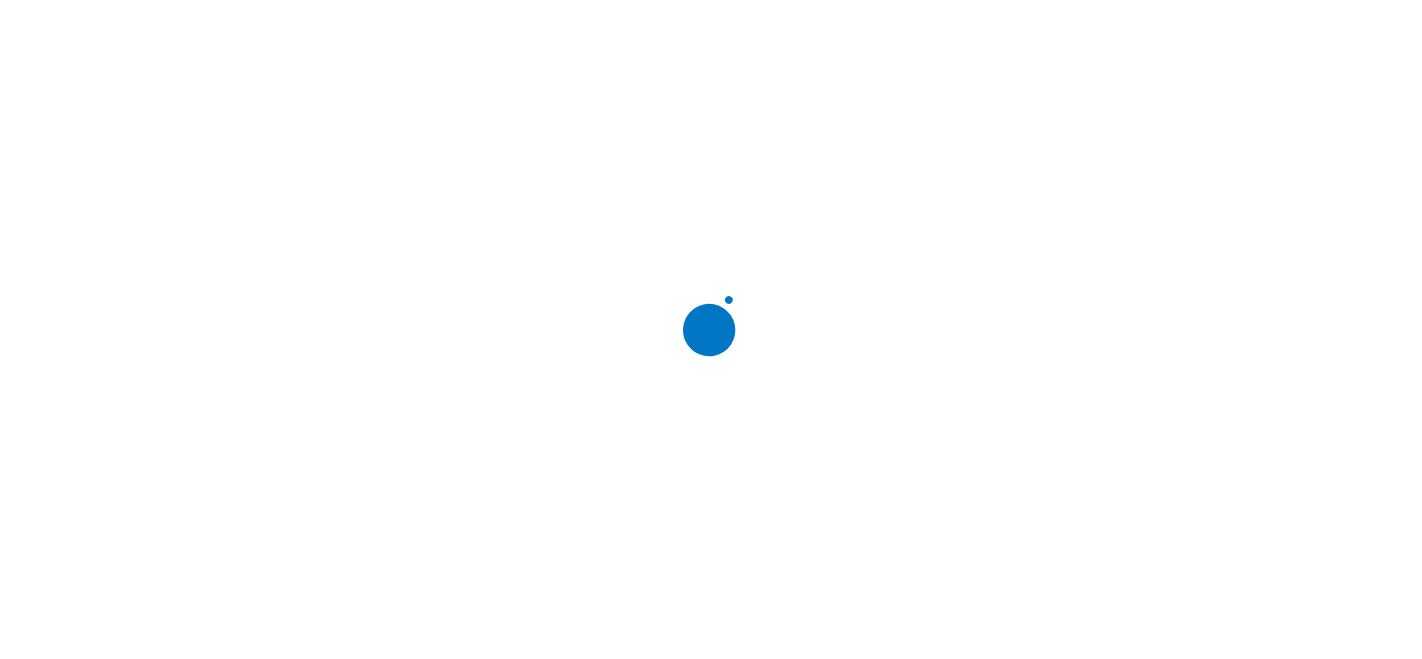scroll, scrollTop: 0, scrollLeft: 0, axis: both 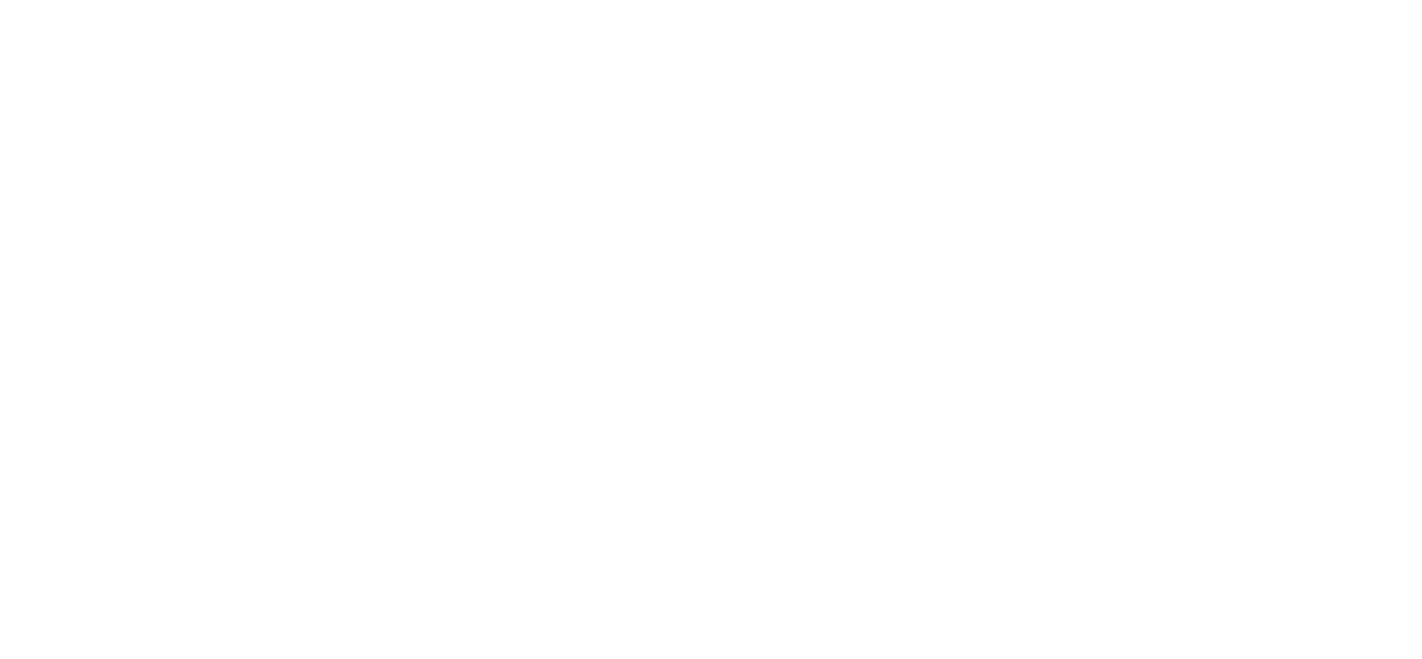 click 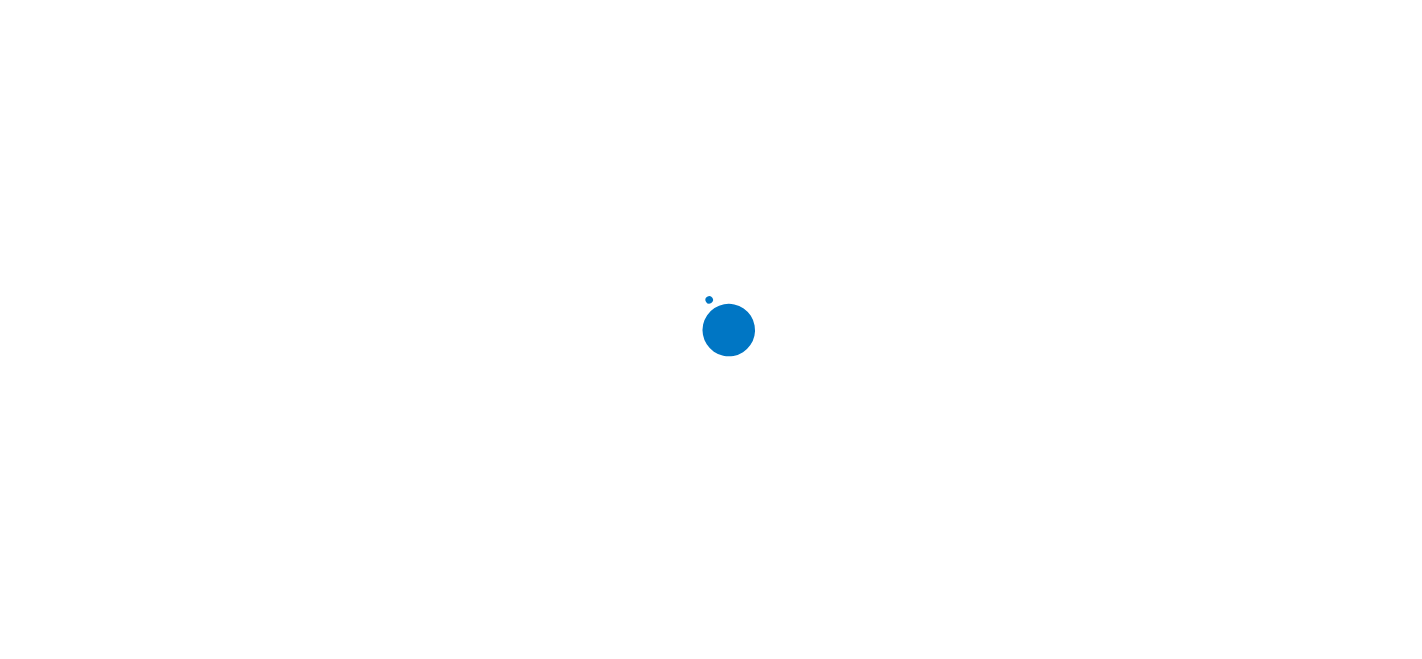 scroll, scrollTop: 0, scrollLeft: 0, axis: both 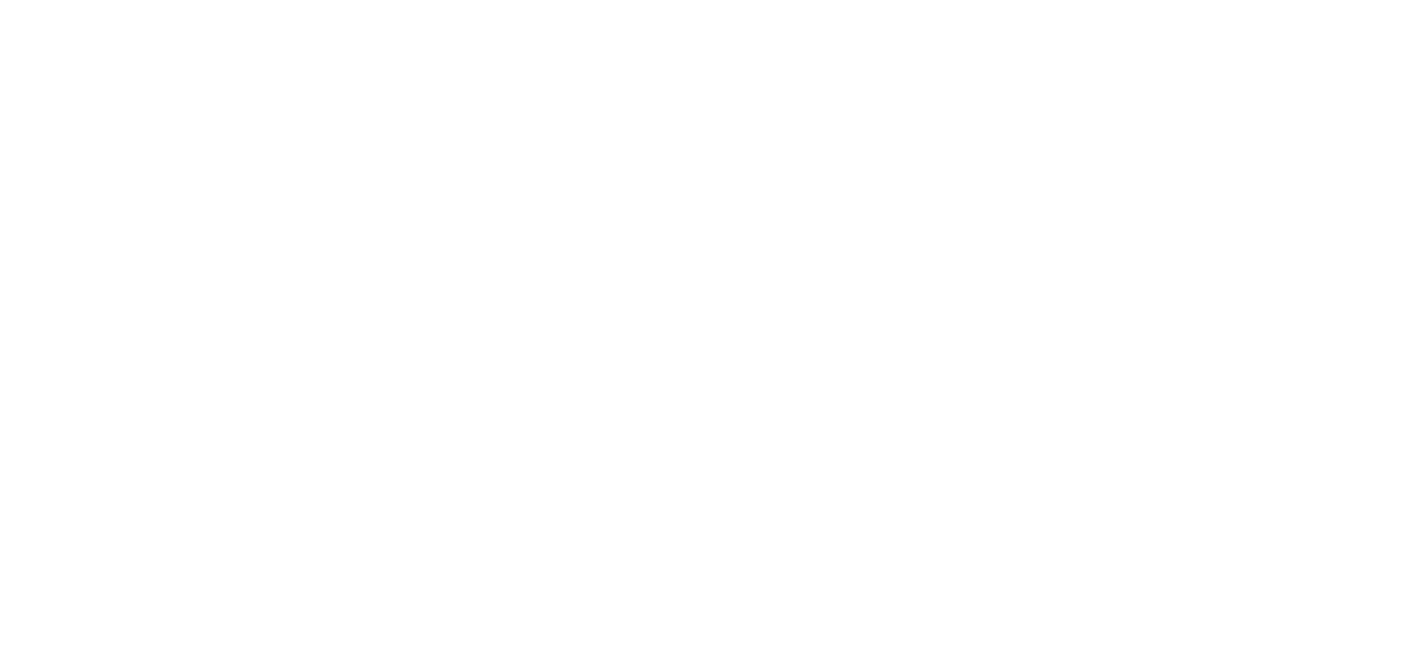 click 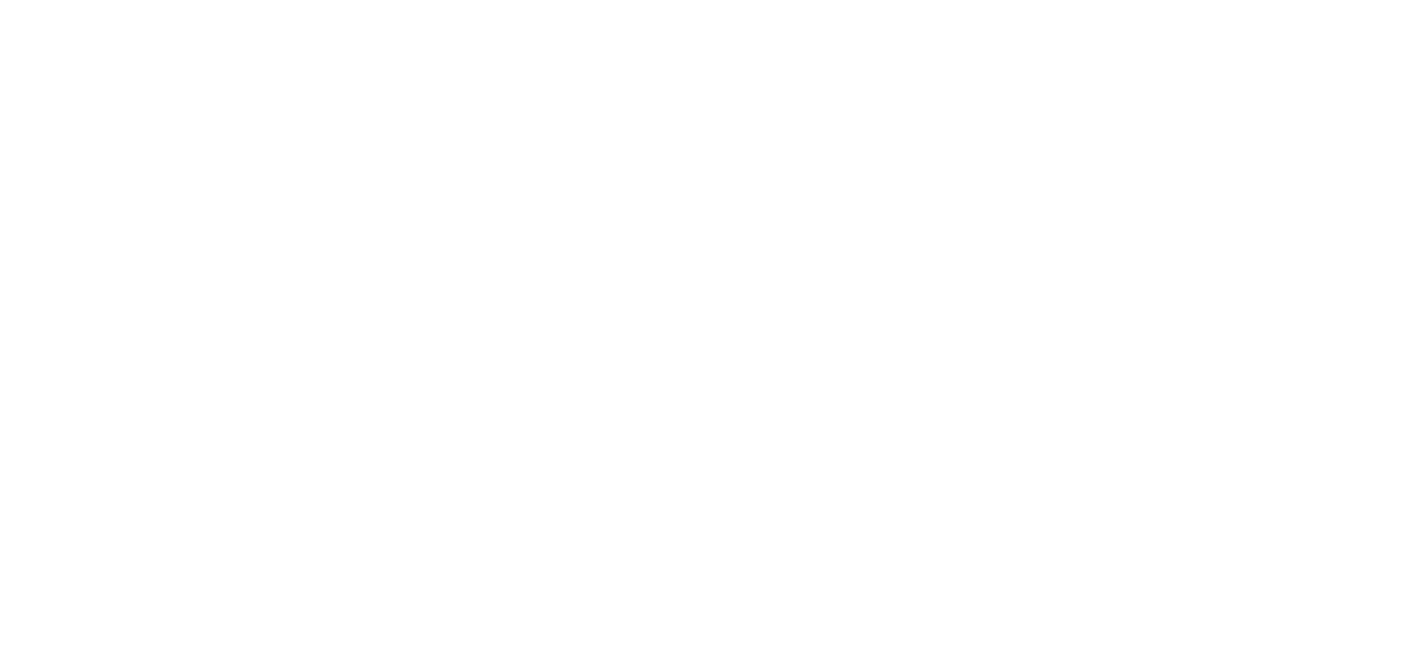 scroll, scrollTop: 1185, scrollLeft: 0, axis: vertical 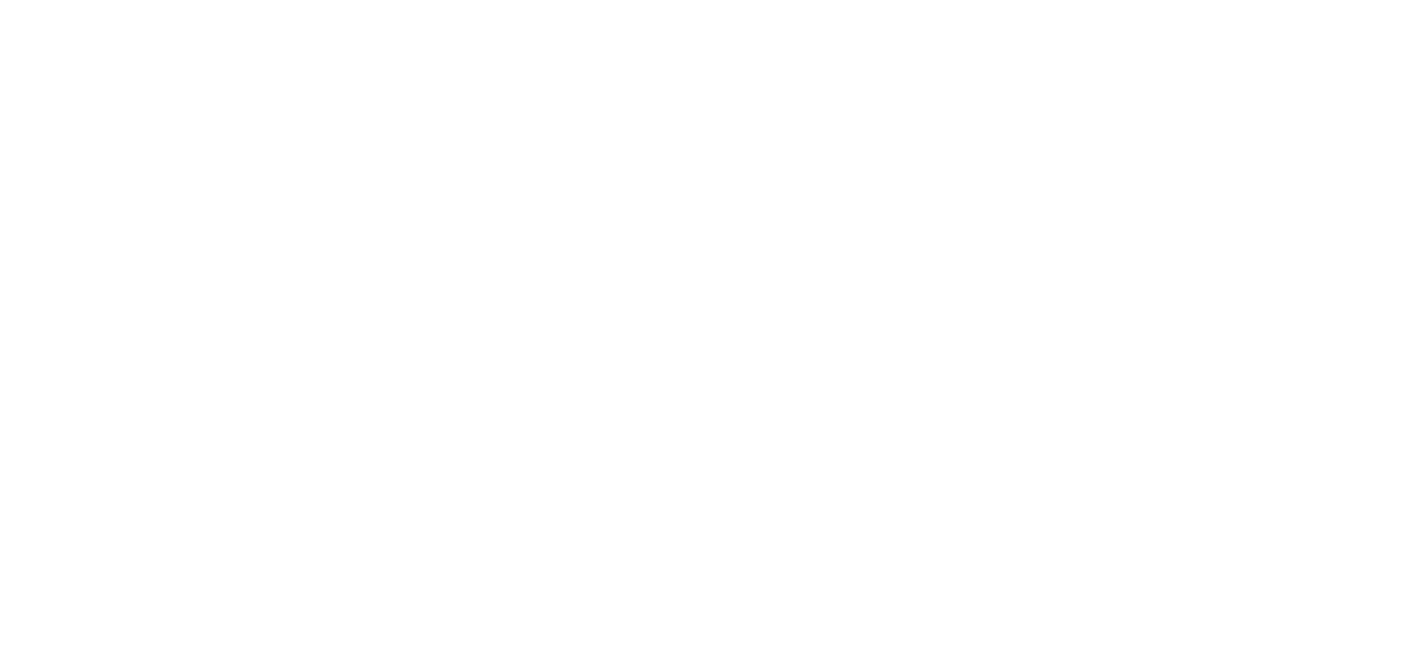 click on "PROCCER" at bounding box center [711, 899] 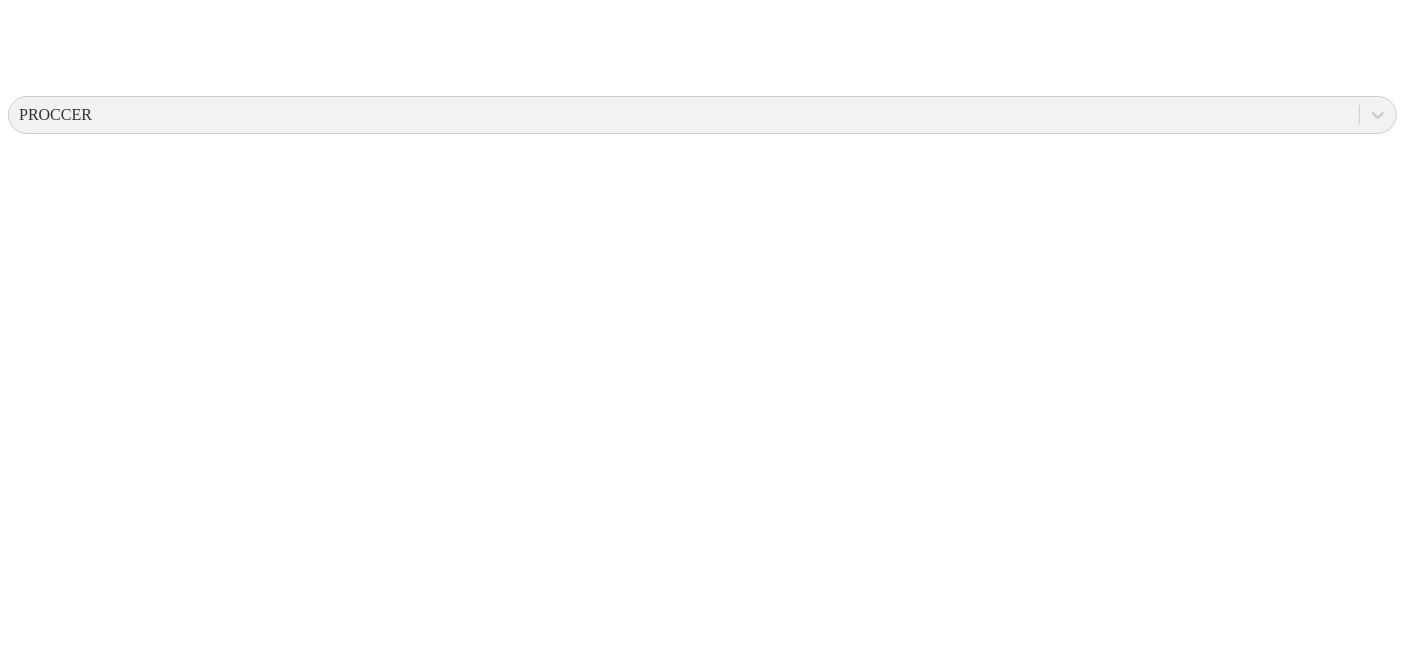 scroll, scrollTop: 711, scrollLeft: 0, axis: vertical 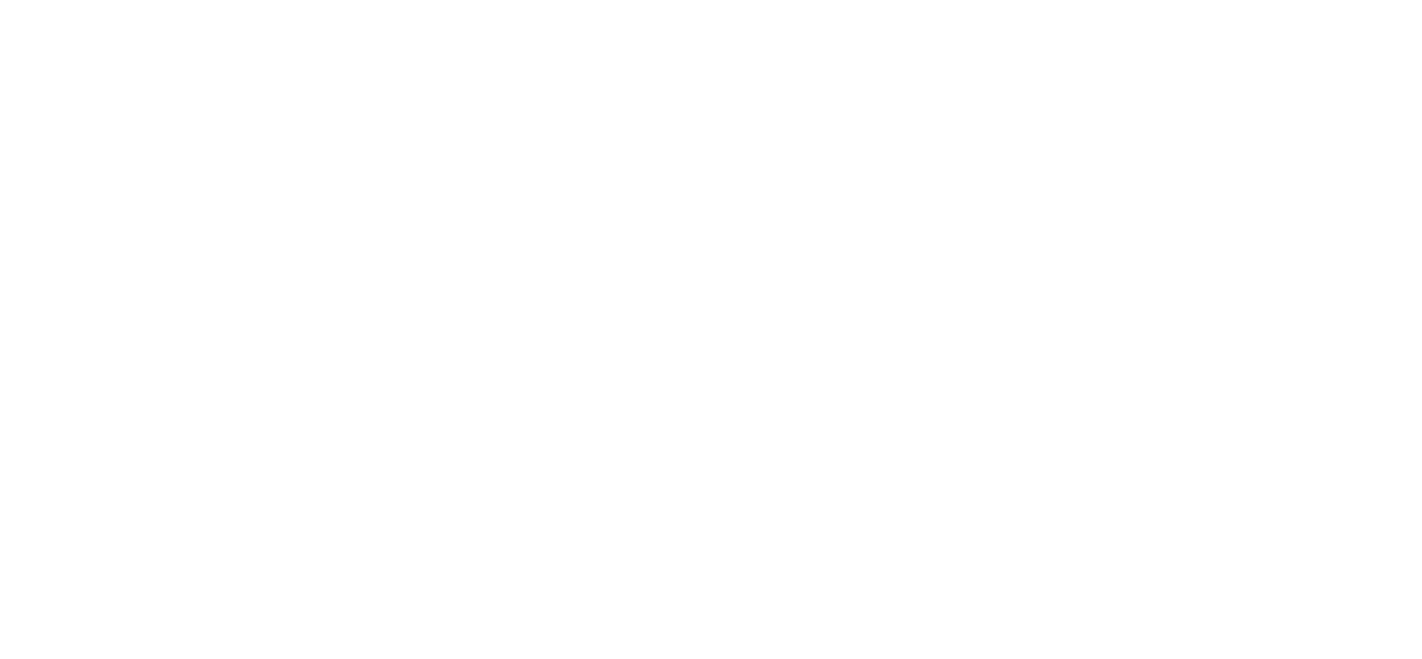 click on ".f833c649-ebfd-4bf3-83aa-e64b698d0dc5 {
fill: none;
stroke-linecap: round;
stroke-linejoin: round;
stroke-width: 3 !important;
}" 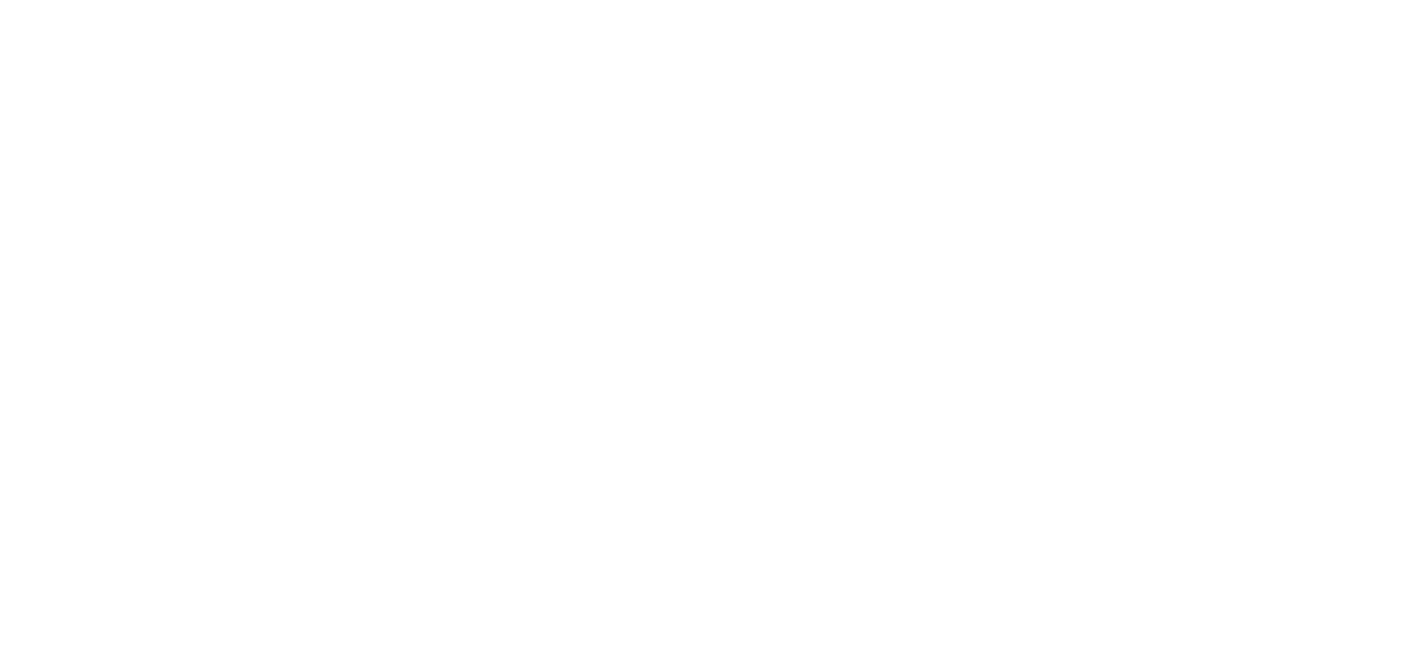 click at bounding box center [1378, 3758] 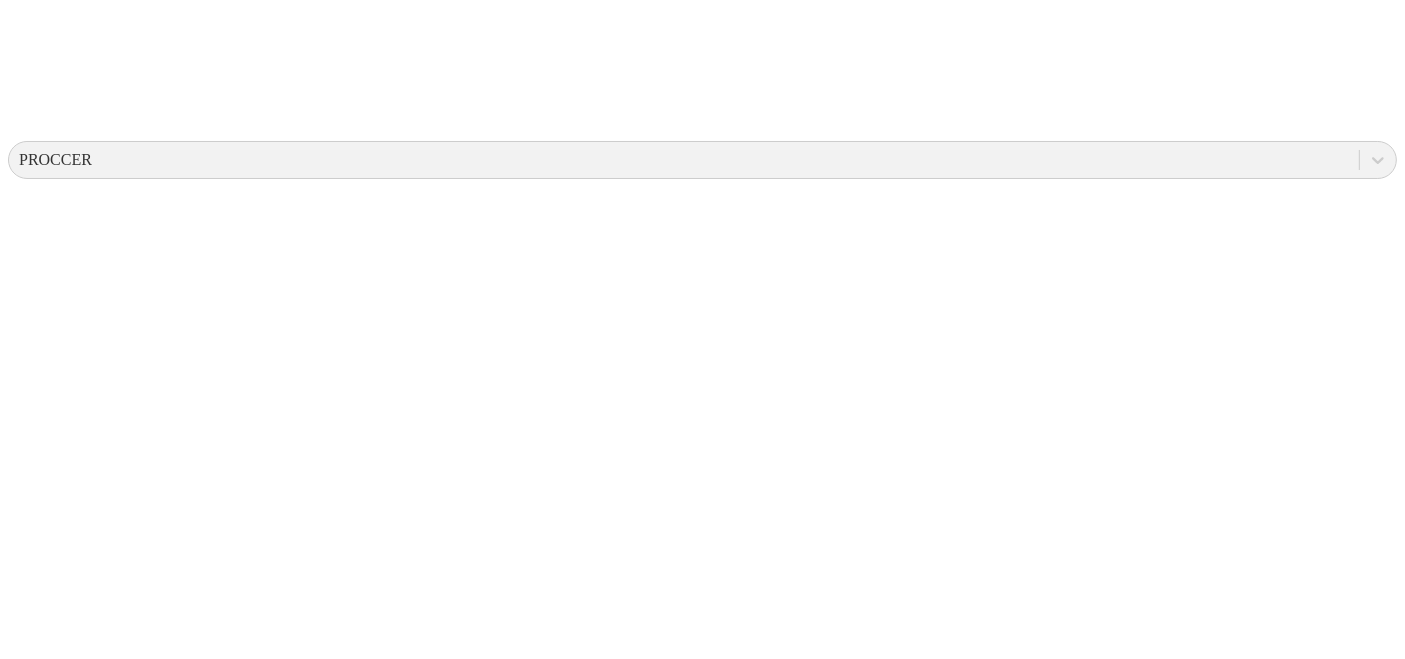 scroll, scrollTop: 661, scrollLeft: 0, axis: vertical 